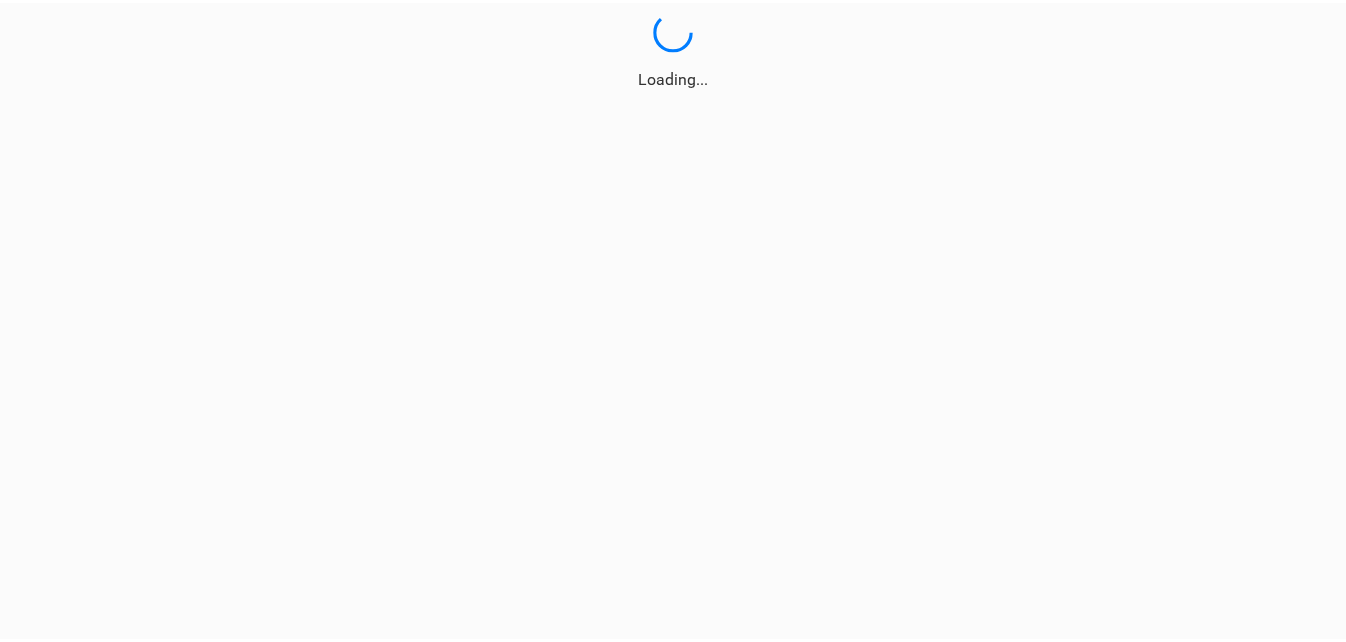 scroll, scrollTop: 0, scrollLeft: 0, axis: both 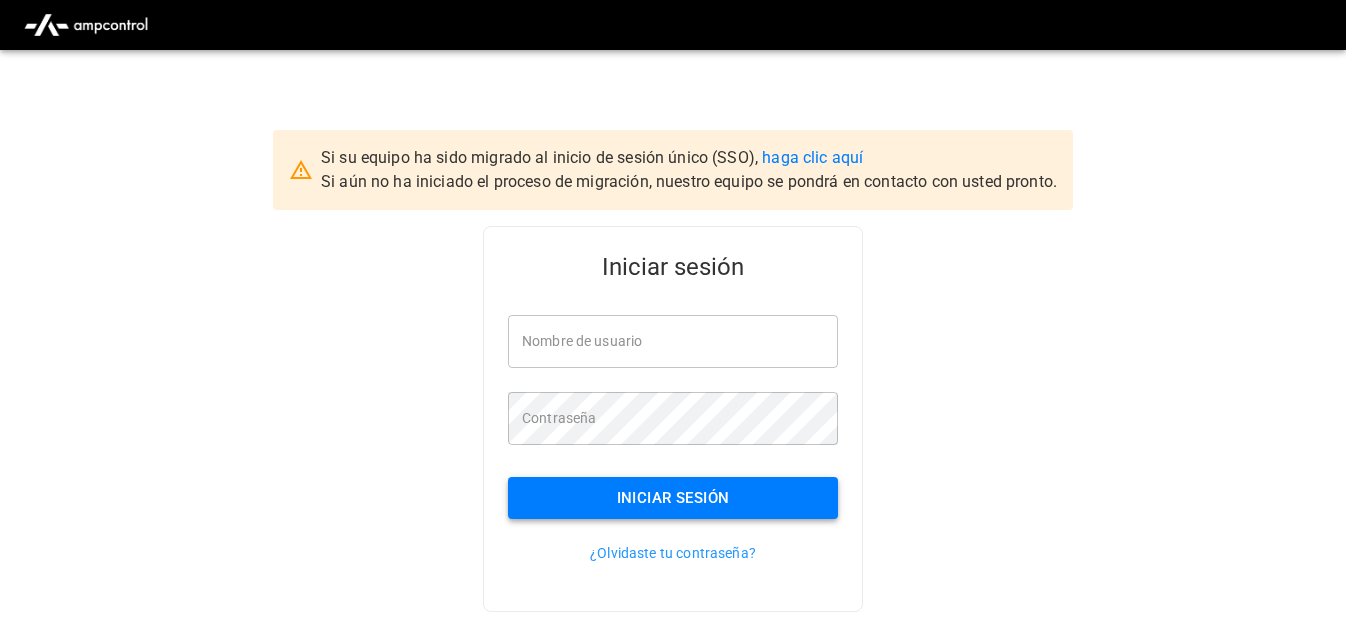 type on "**********" 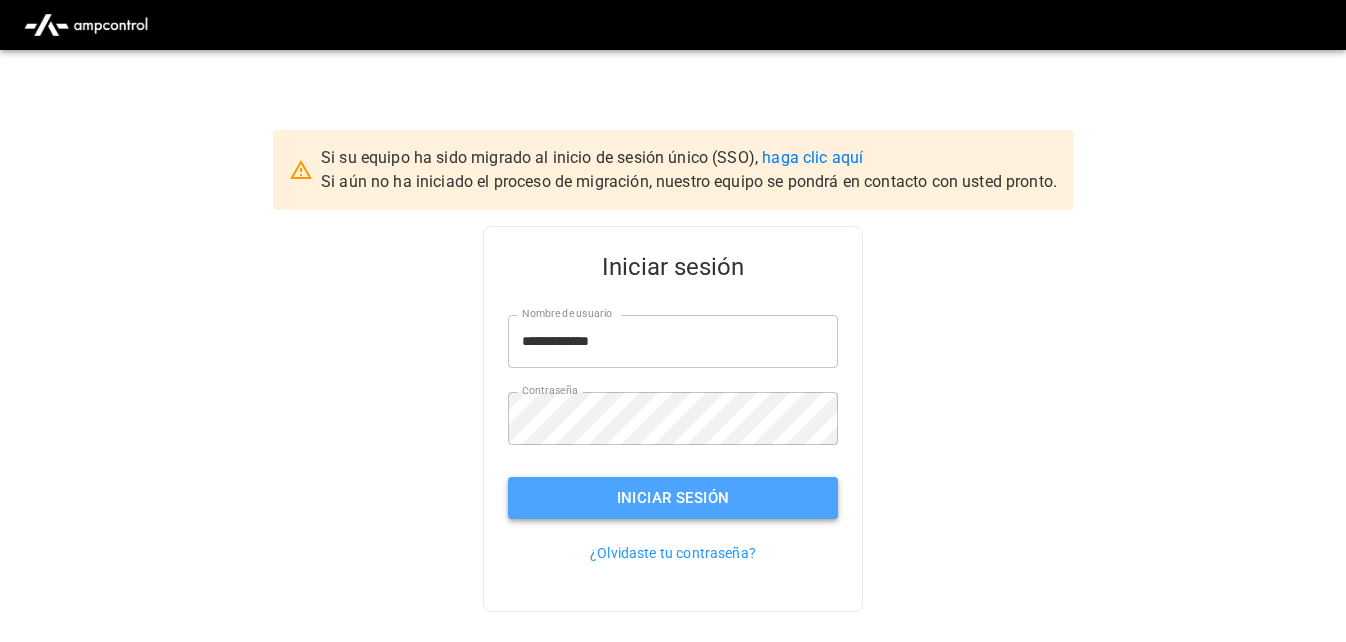 click on "Iniciar sesión" at bounding box center [673, 498] 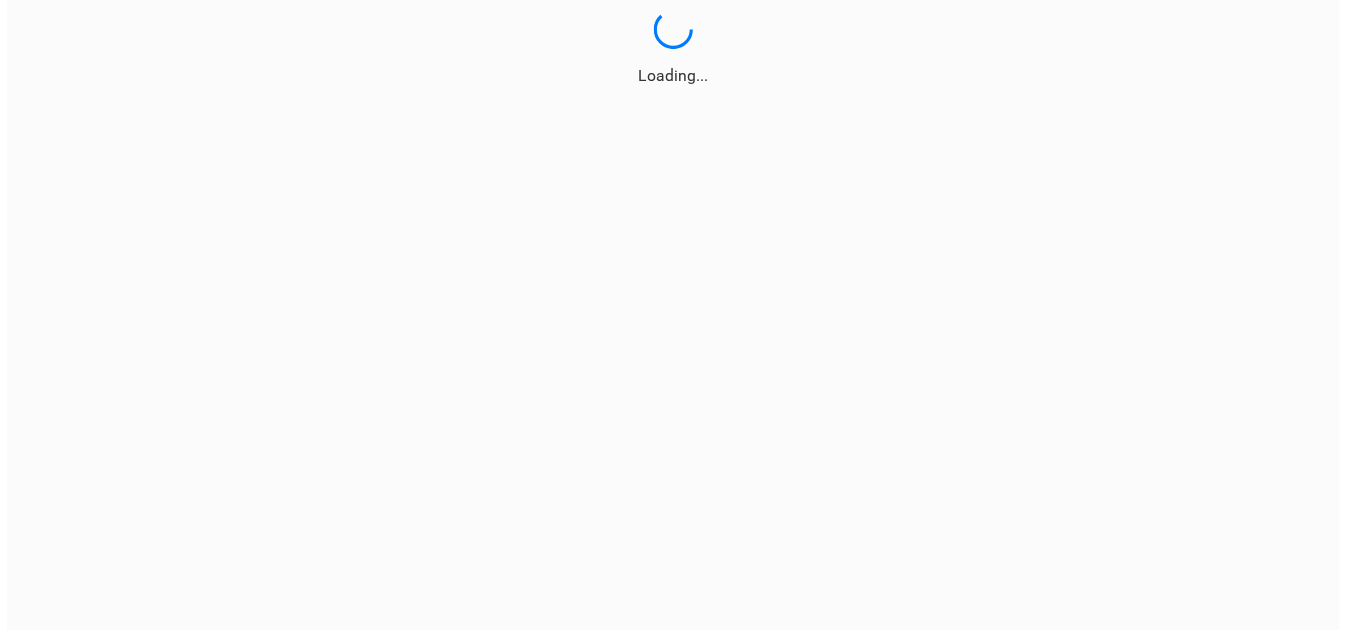 scroll, scrollTop: 0, scrollLeft: 0, axis: both 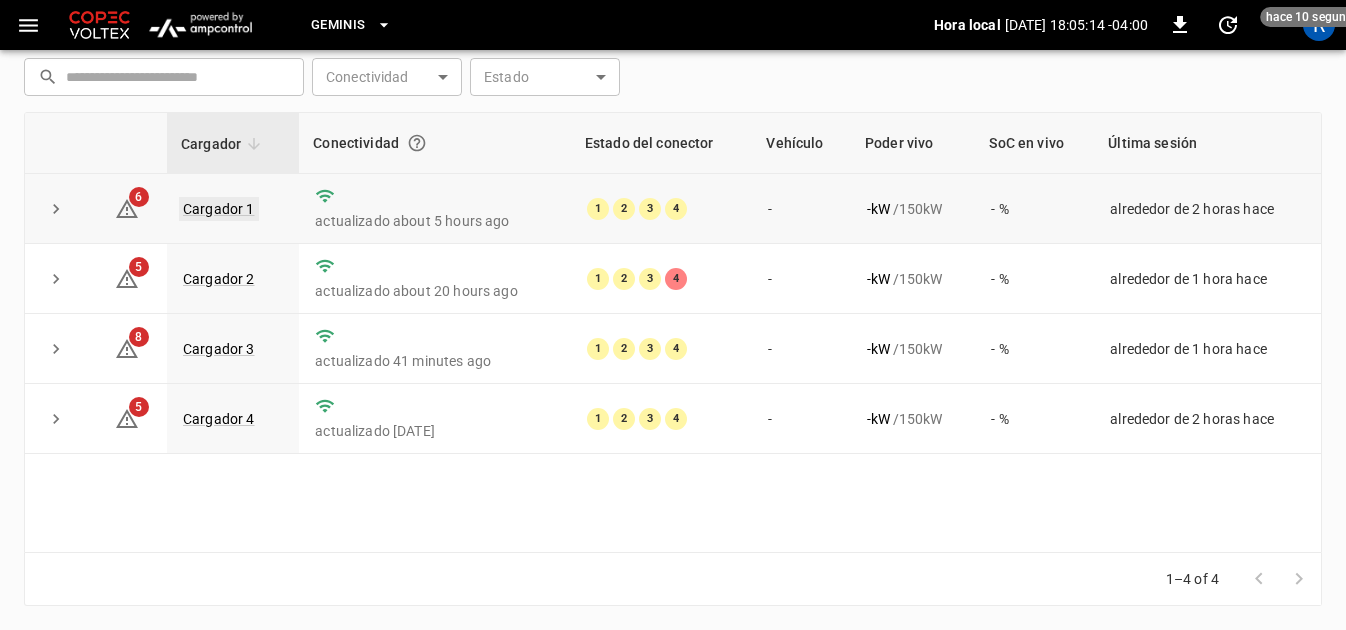 click on "Cargador 1" at bounding box center (219, 209) 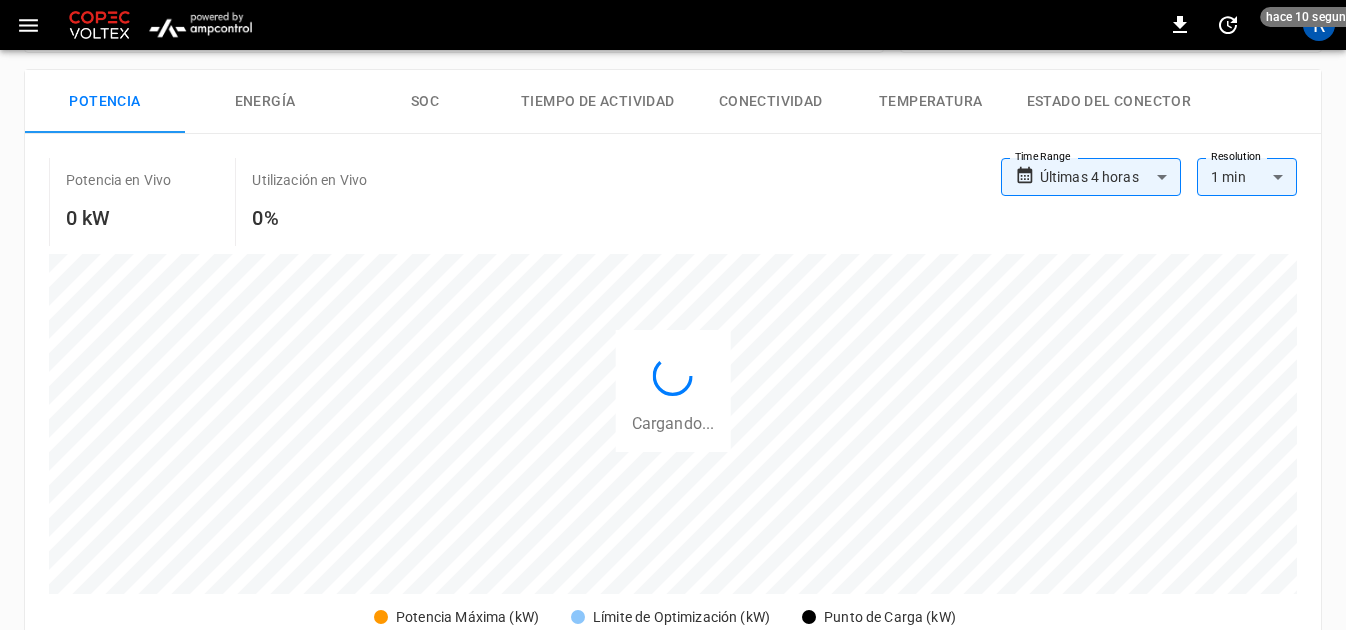 scroll, scrollTop: 0, scrollLeft: 0, axis: both 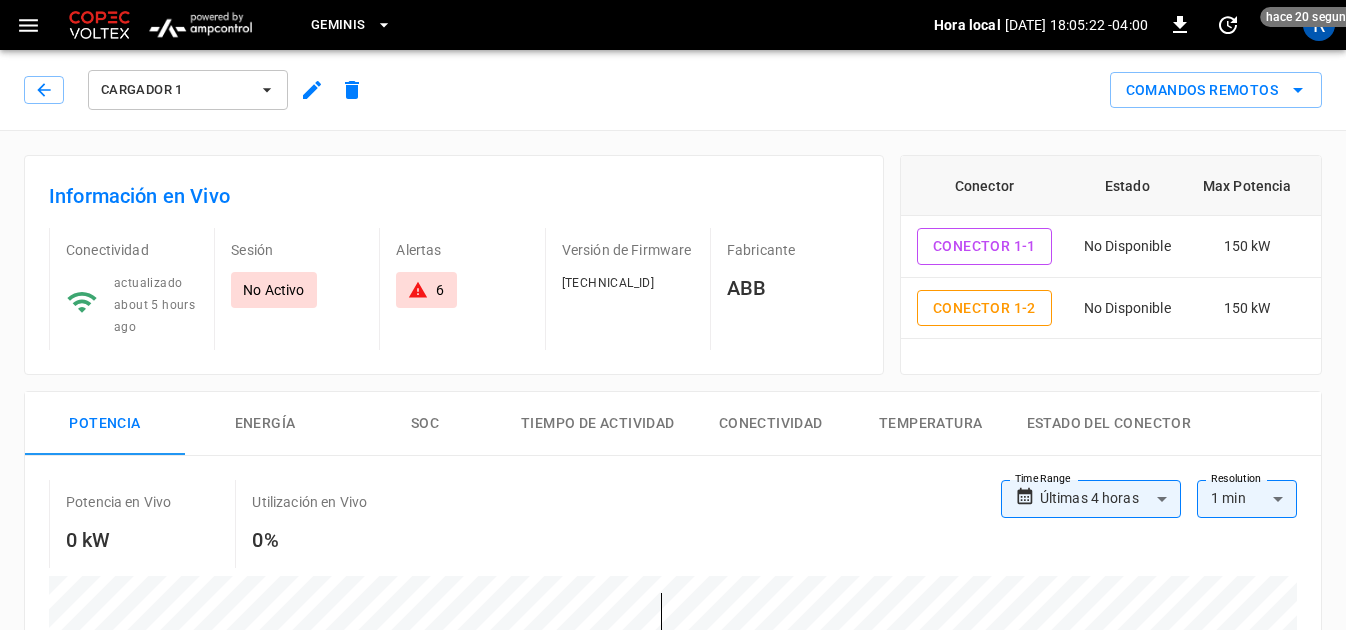 click on "**********" at bounding box center (673, 939) 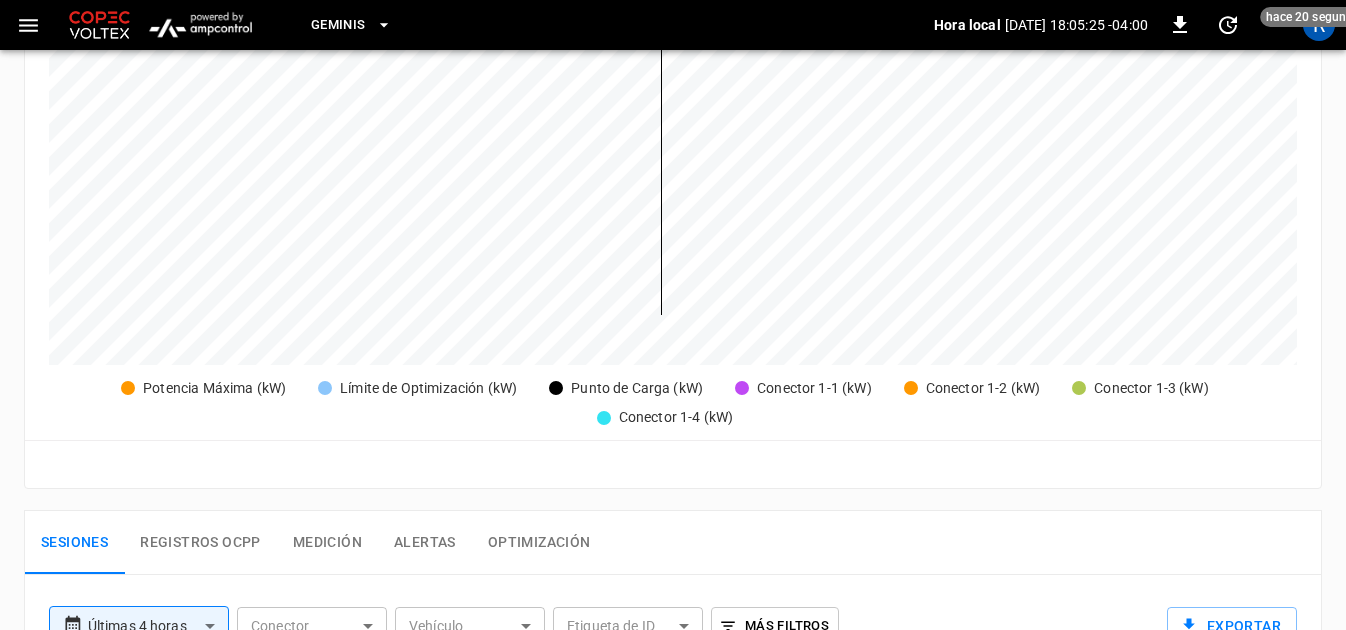 scroll, scrollTop: 1103, scrollLeft: 0, axis: vertical 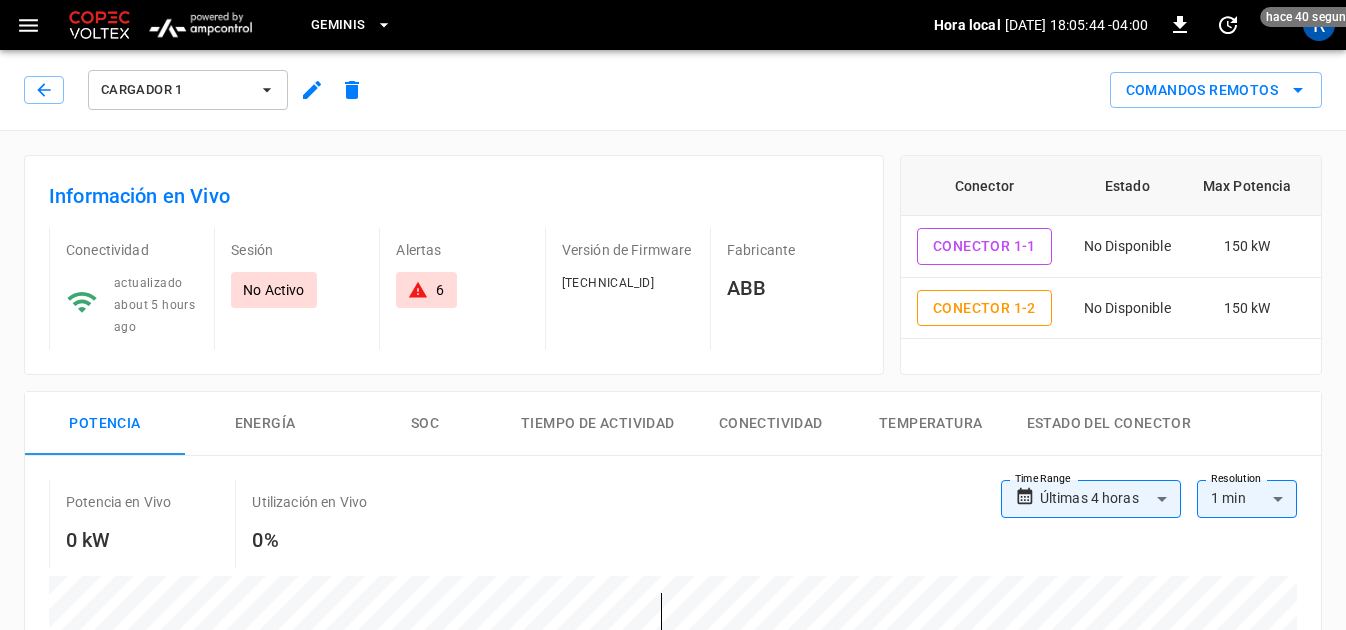 click 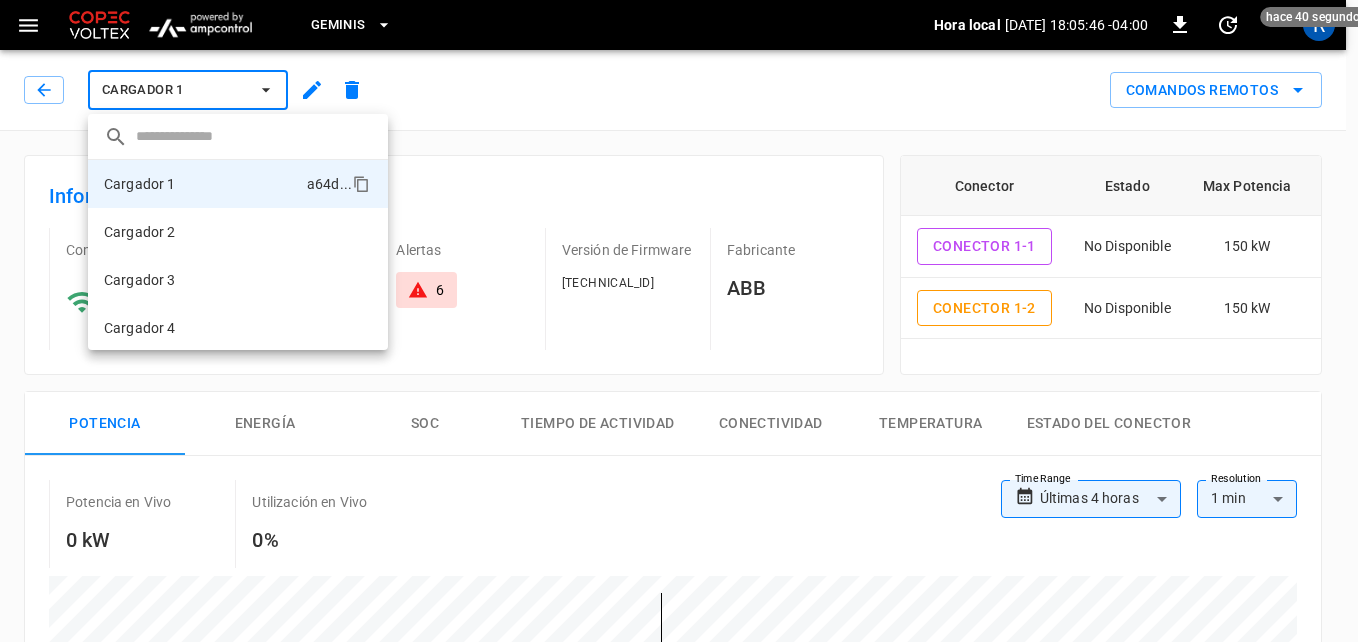 click at bounding box center [679, 321] 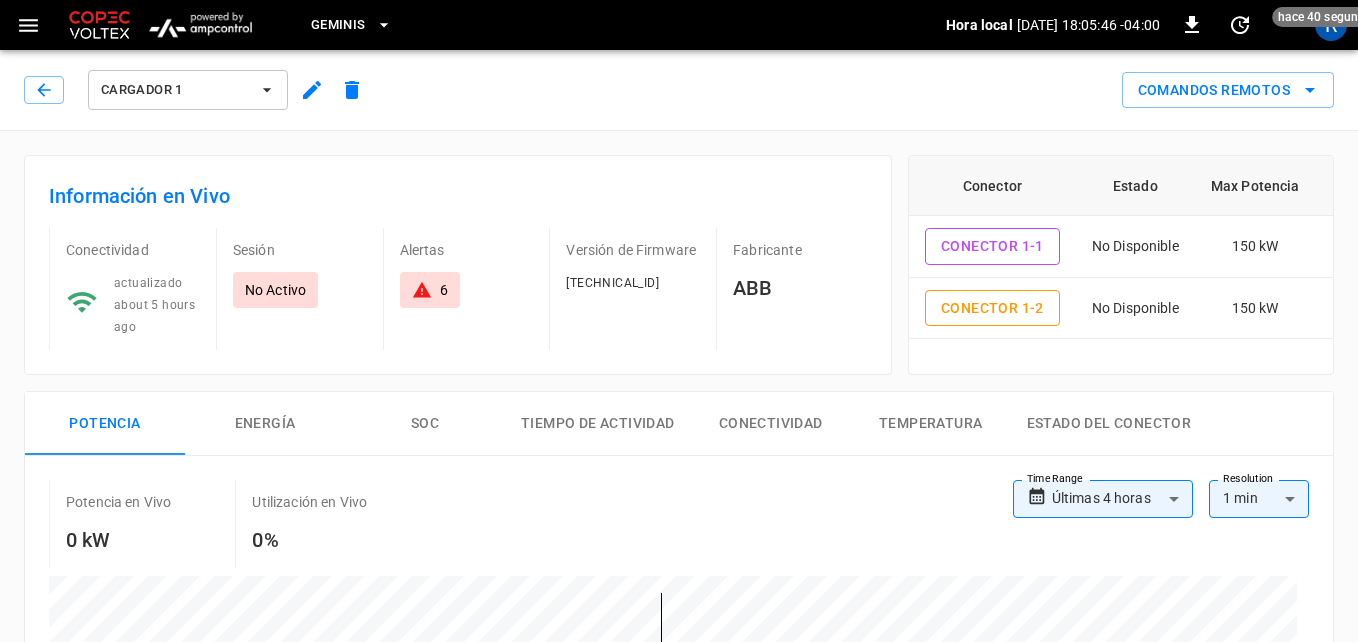 click on "​ Cargador 1 a64d ... Cargador 2 f9a9 ... Cargador 3 20a9 ... Cargador 4 f448 ..." at bounding box center [679, 321] 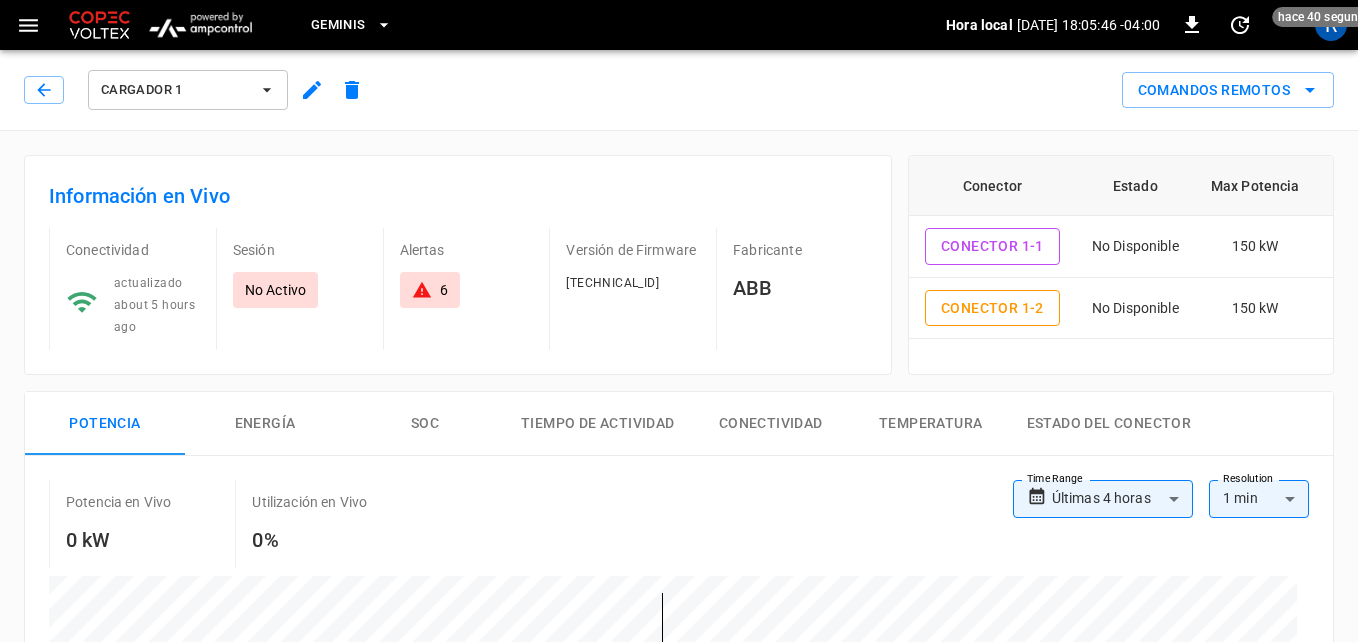 click 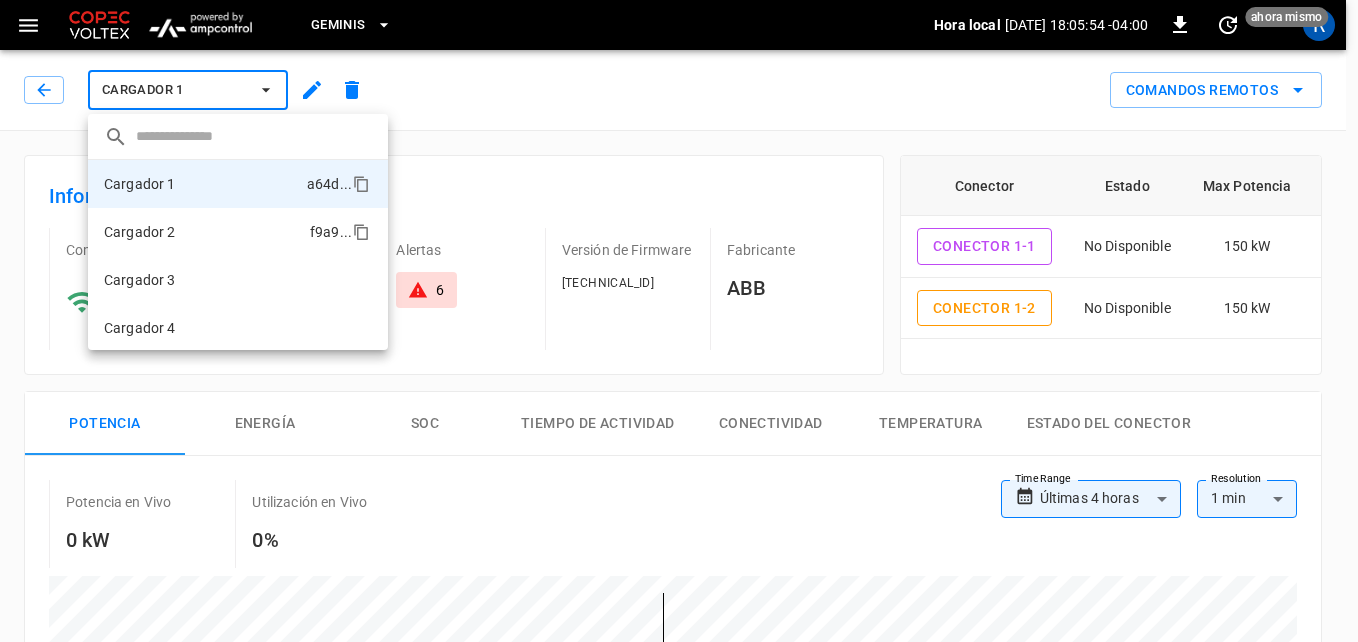 click on "Cargador 2" at bounding box center [140, 232] 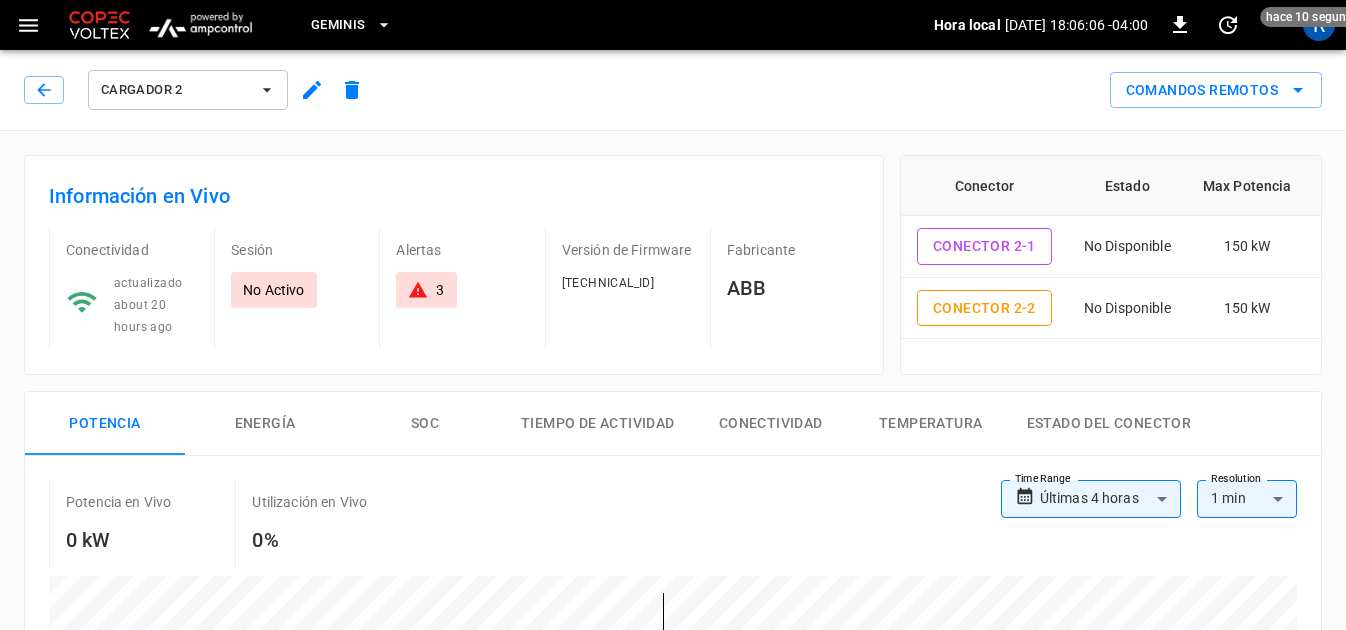scroll, scrollTop: 551, scrollLeft: 0, axis: vertical 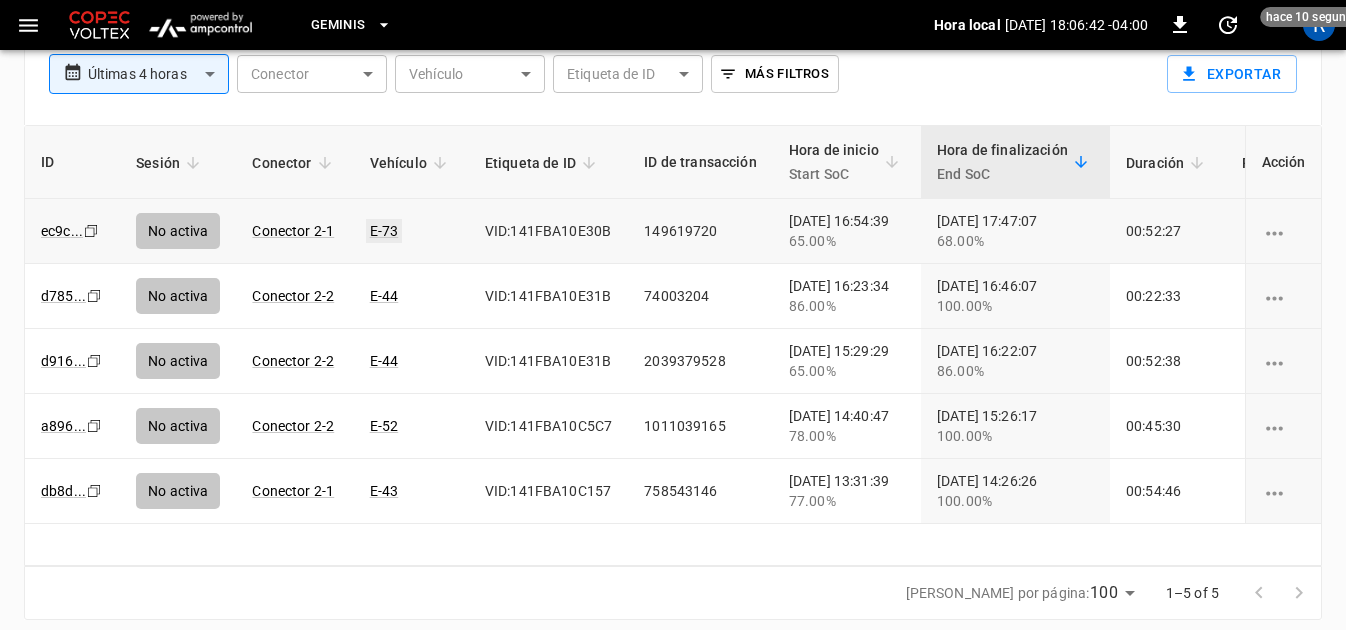 click on "E-73" at bounding box center [384, 231] 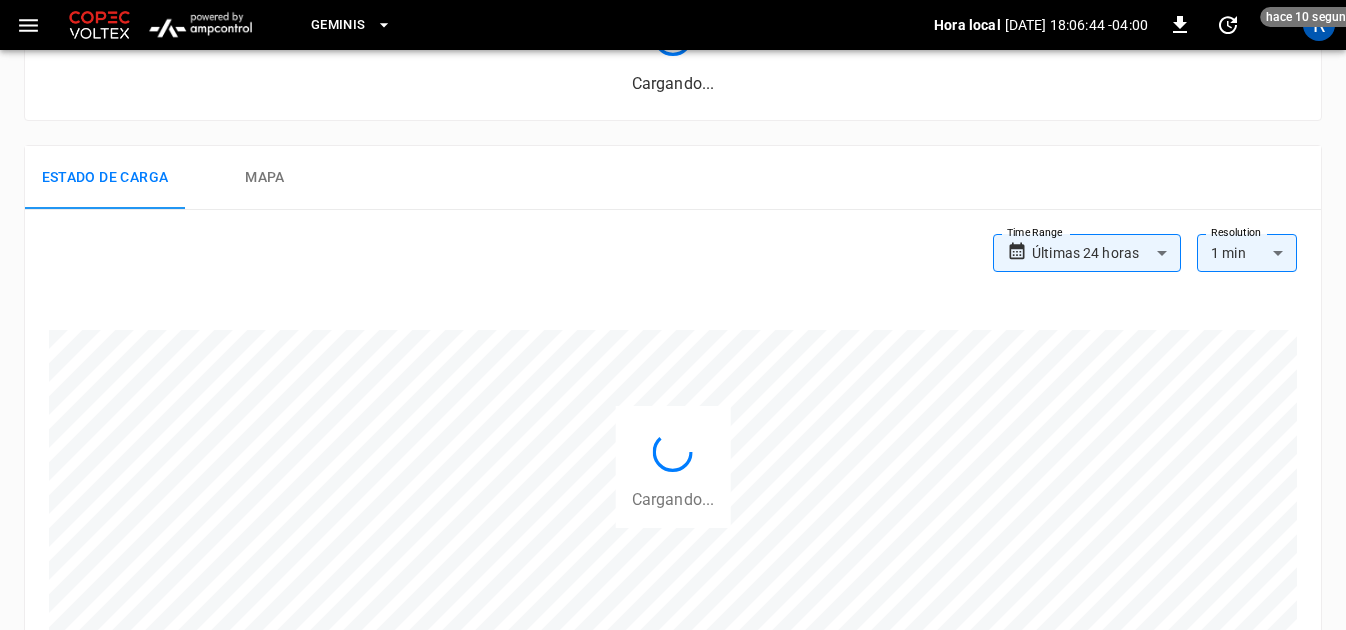 scroll, scrollTop: 1103, scrollLeft: 0, axis: vertical 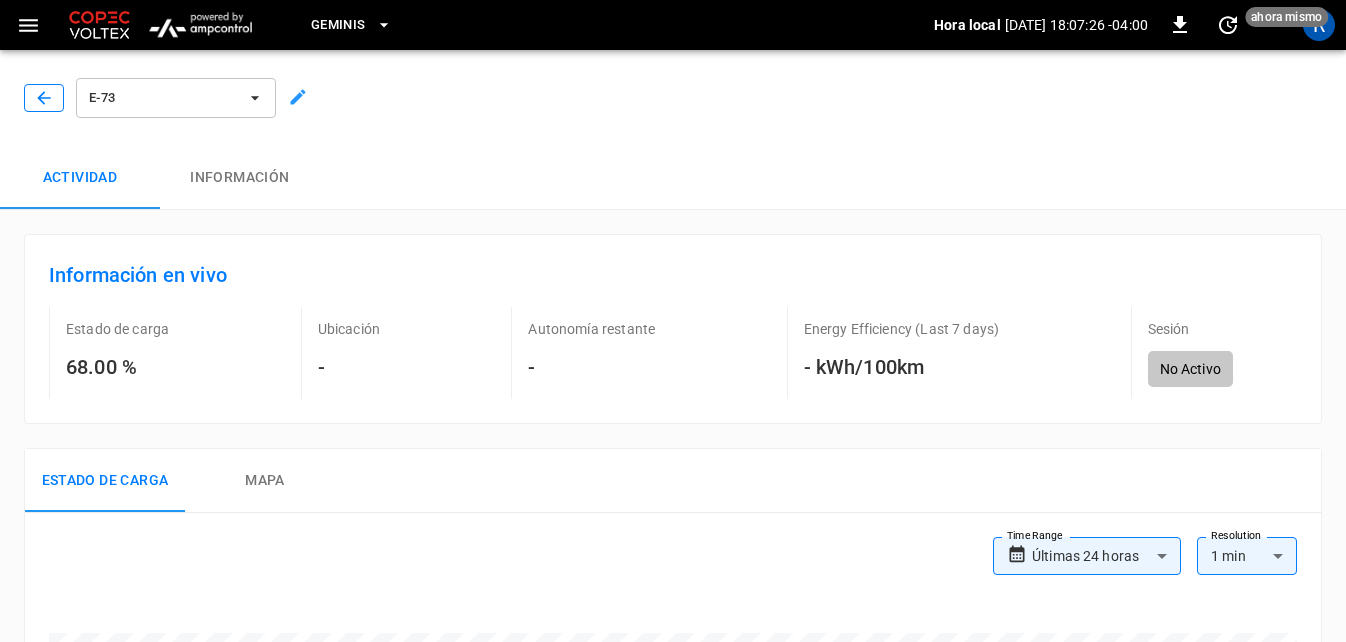 click 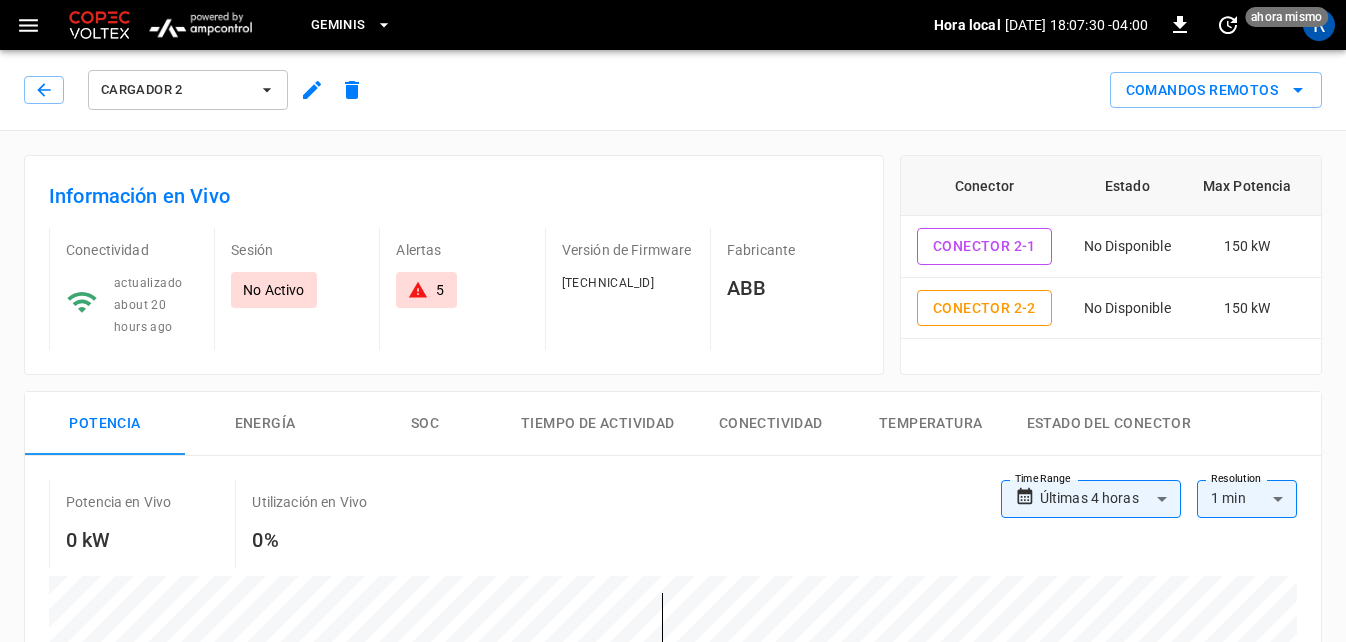 click 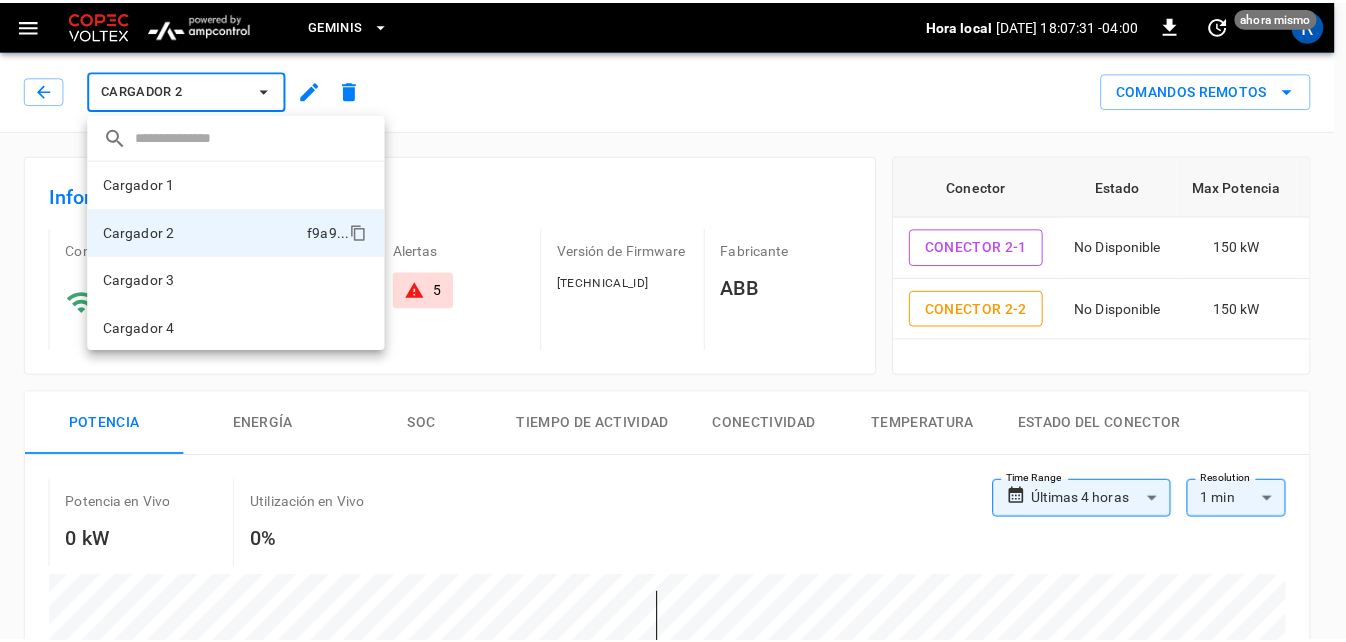 scroll, scrollTop: 2, scrollLeft: 0, axis: vertical 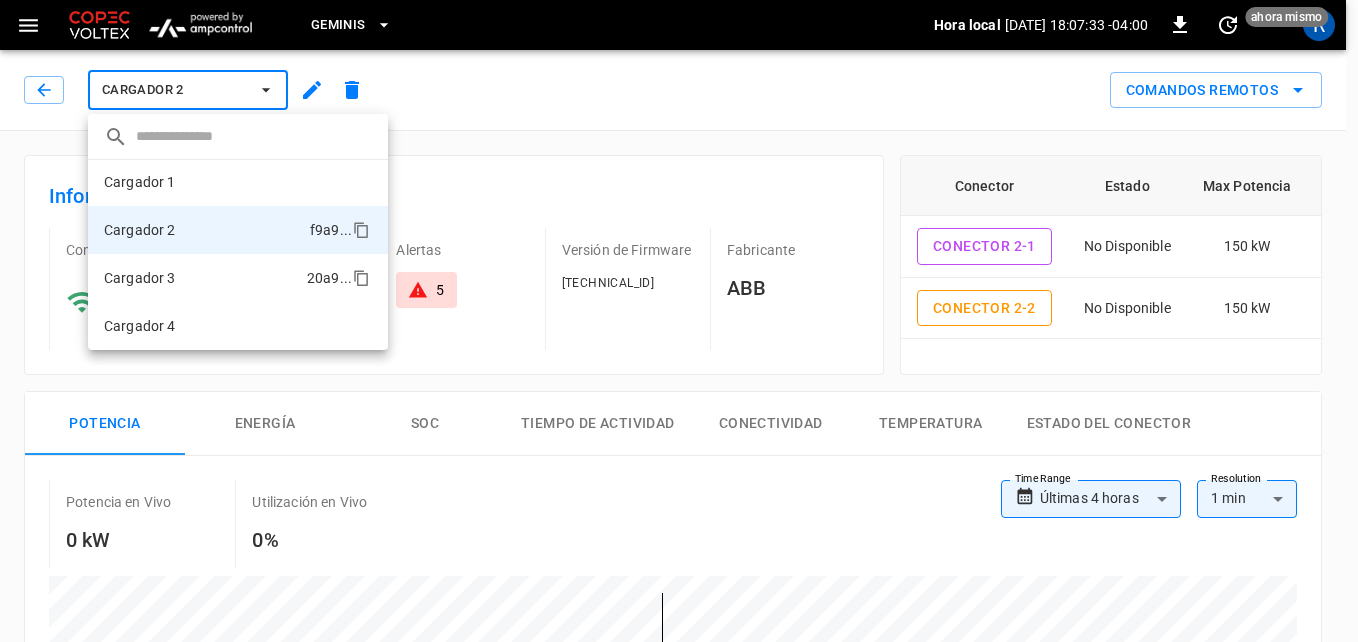 click on "Cargador 3 20a9 ..." at bounding box center [238, 278] 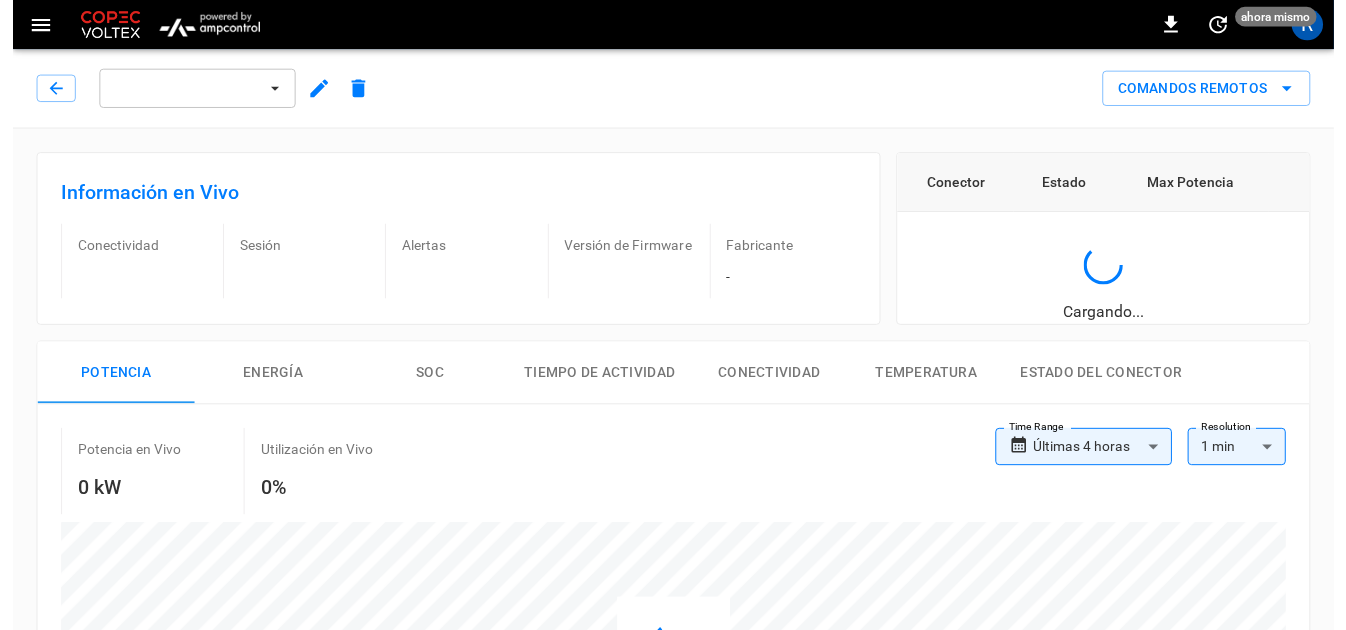 scroll, scrollTop: 0, scrollLeft: 0, axis: both 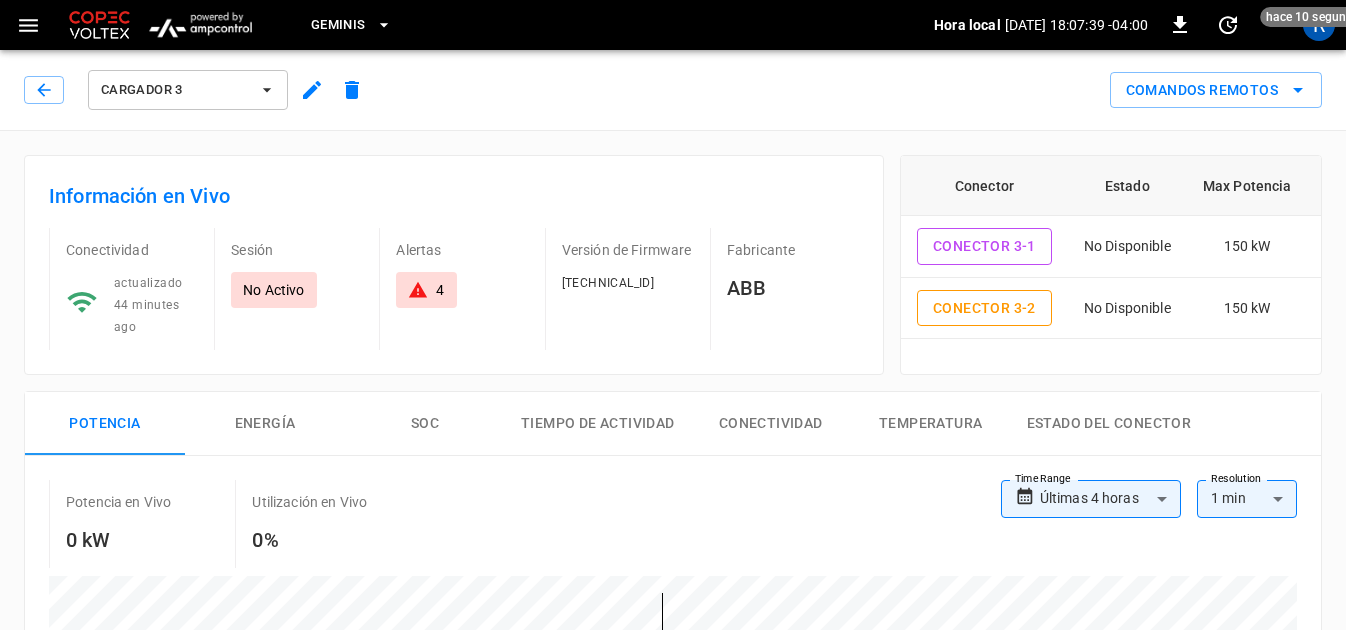 click on "**********" at bounding box center [673, 873] 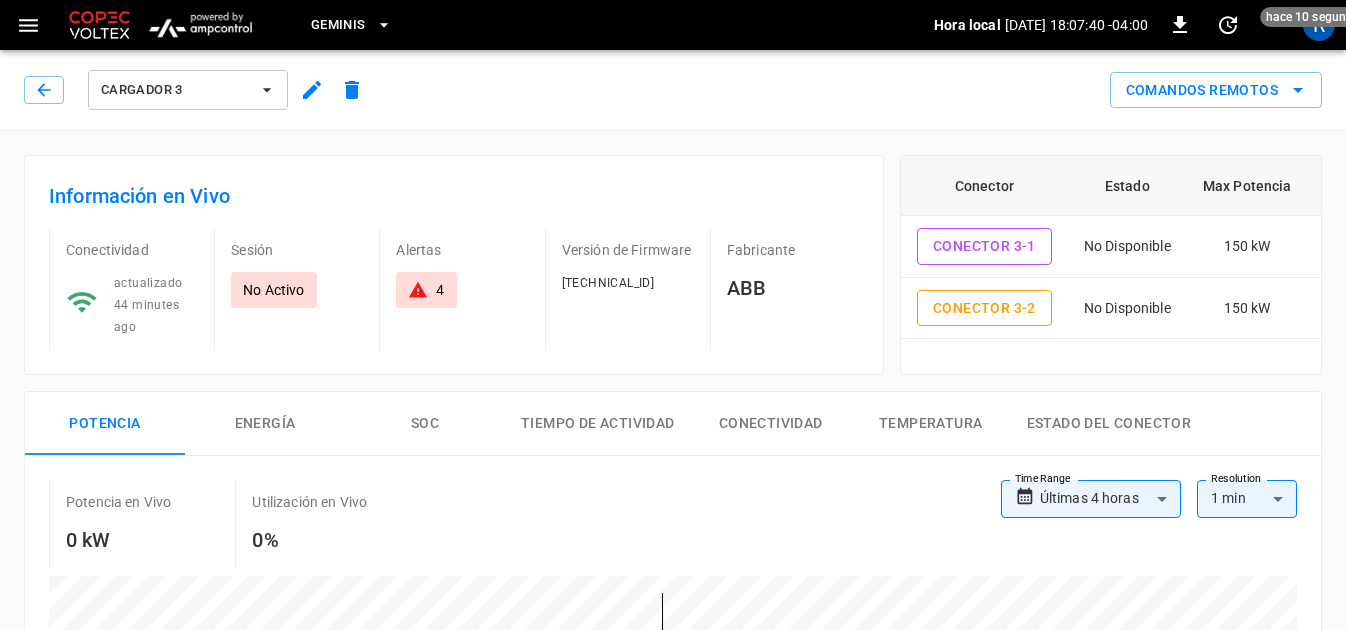 click on "**********" at bounding box center [673, 873] 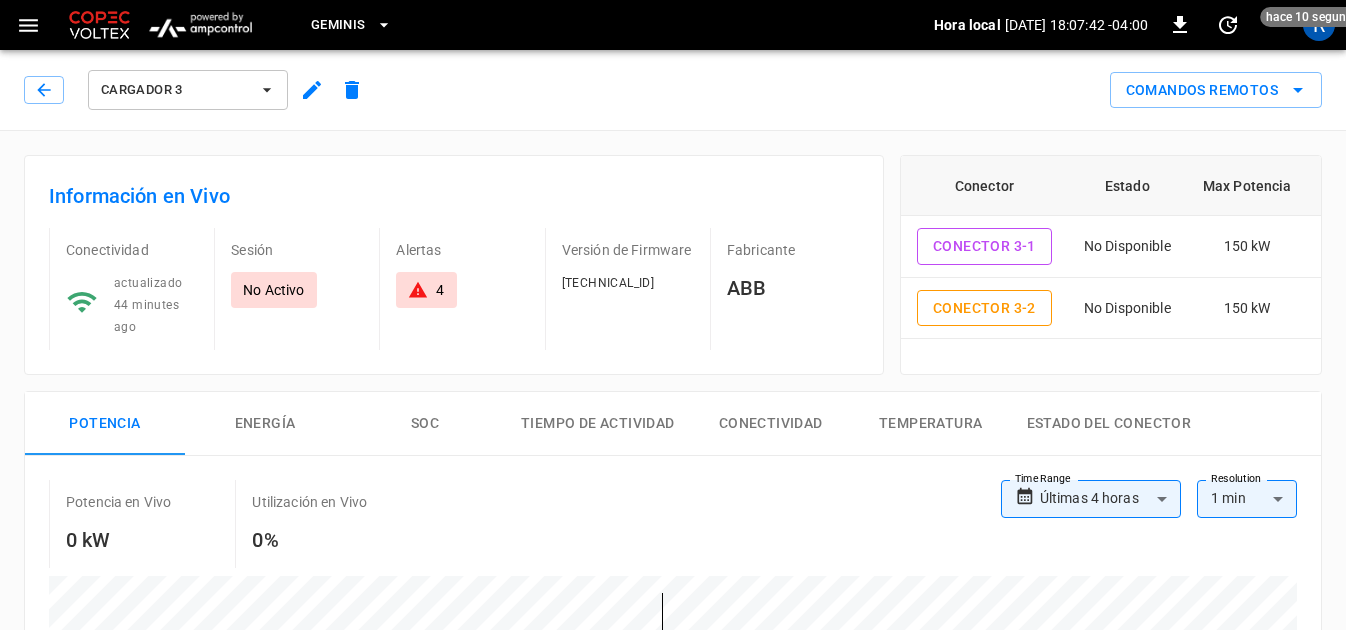scroll, scrollTop: 551, scrollLeft: 0, axis: vertical 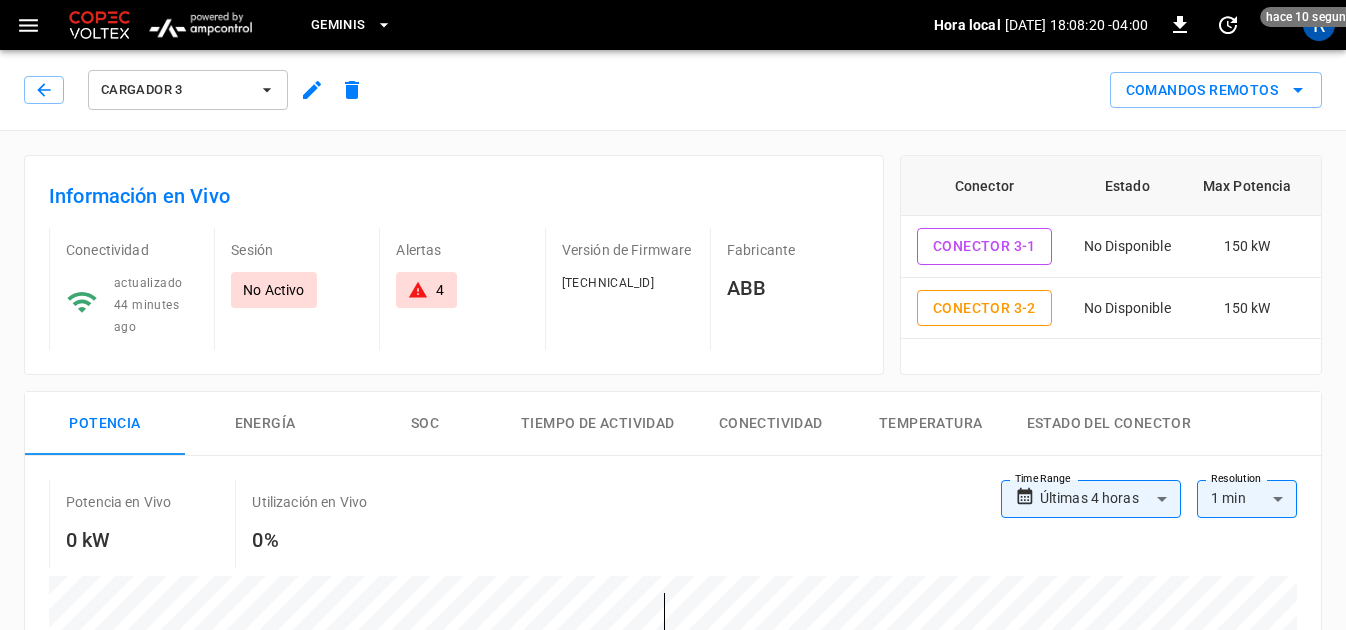click on "**********" at bounding box center [673, 873] 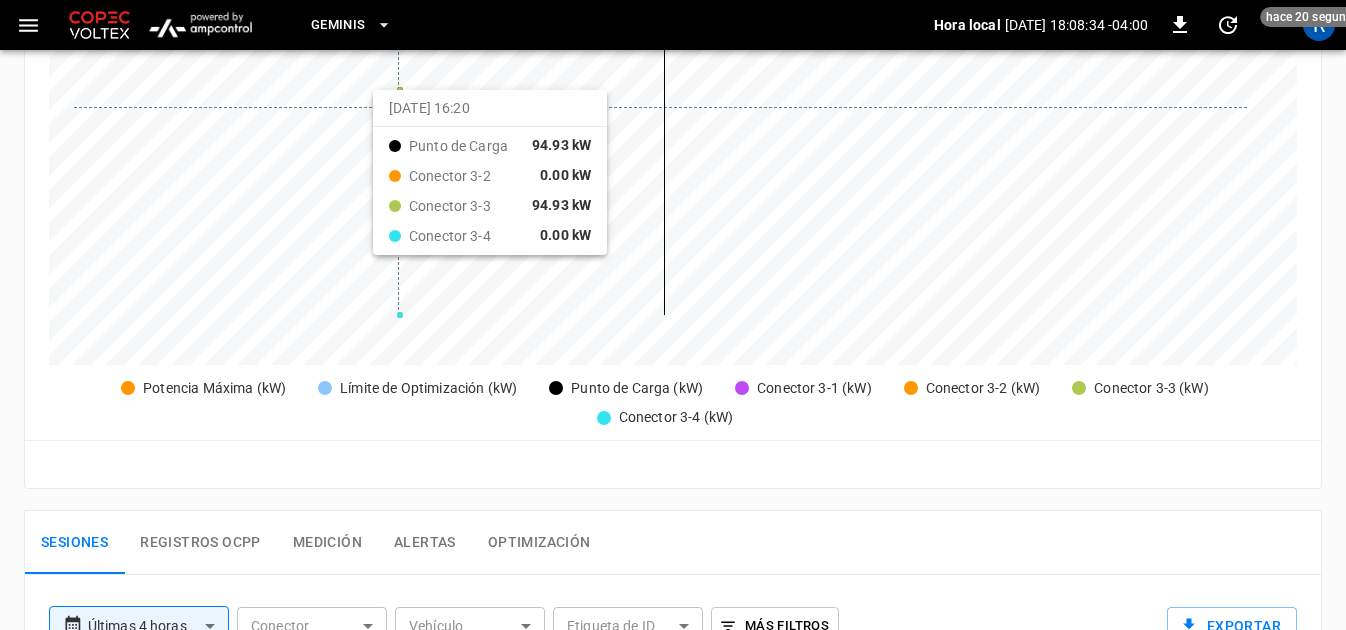 scroll, scrollTop: 572, scrollLeft: 0, axis: vertical 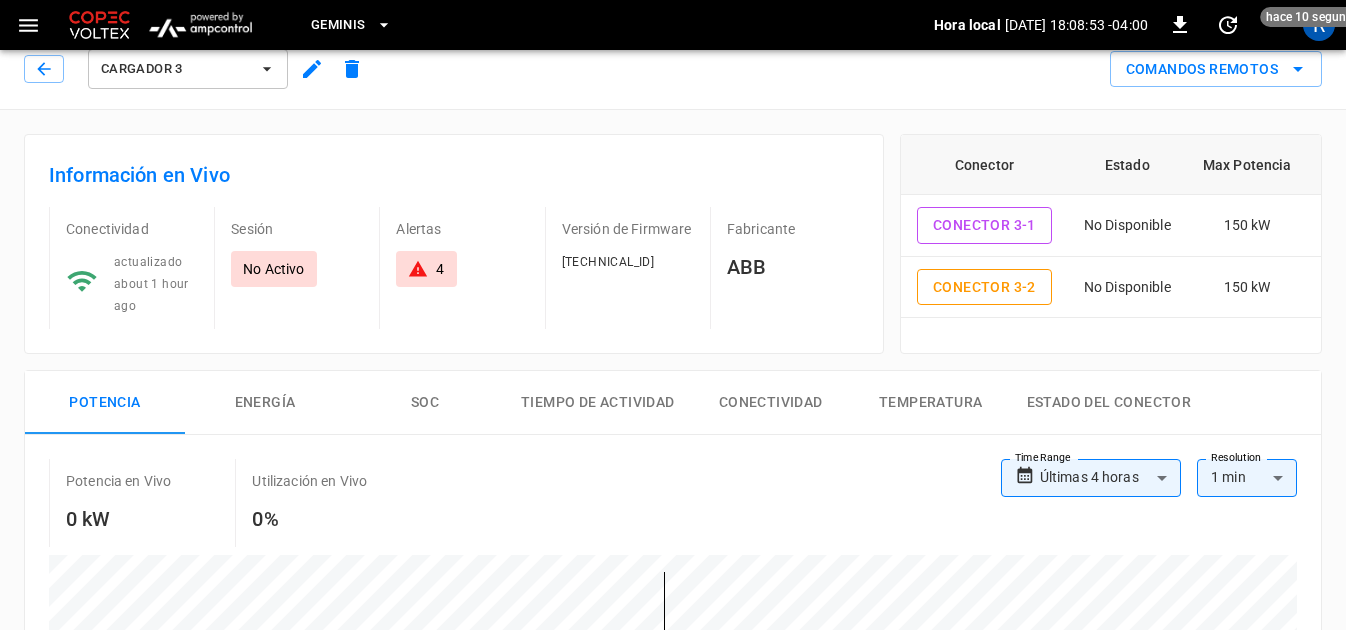 click 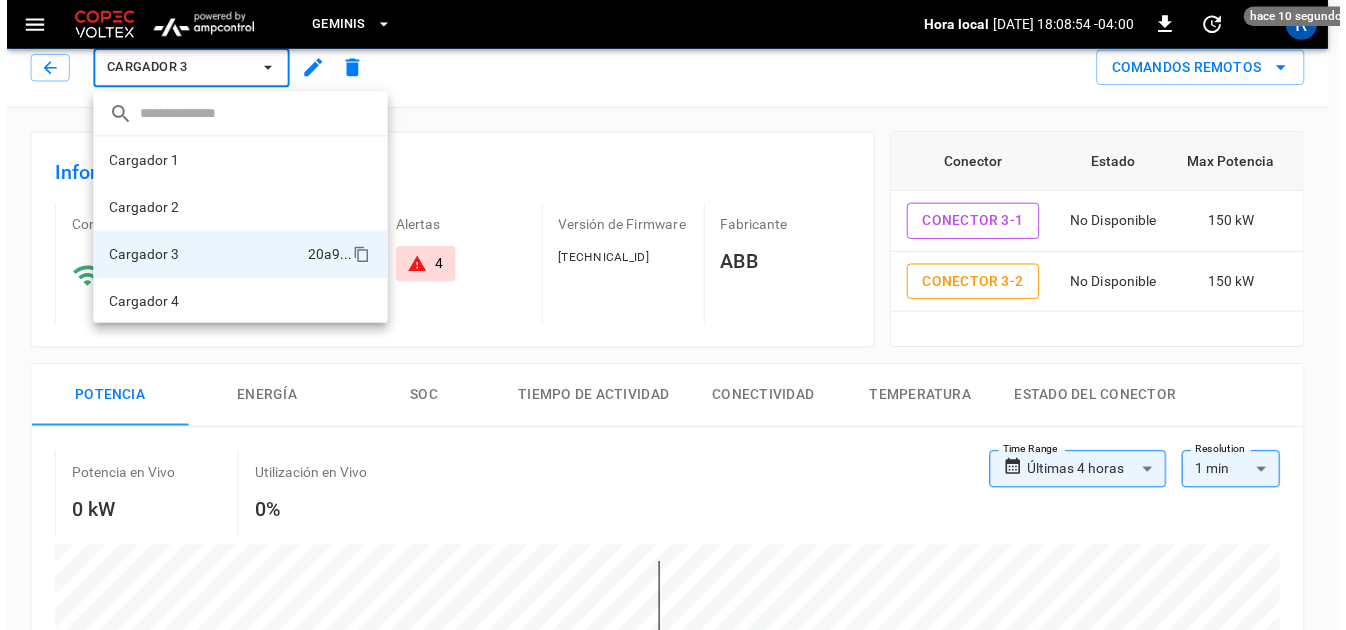 scroll, scrollTop: 2, scrollLeft: 0, axis: vertical 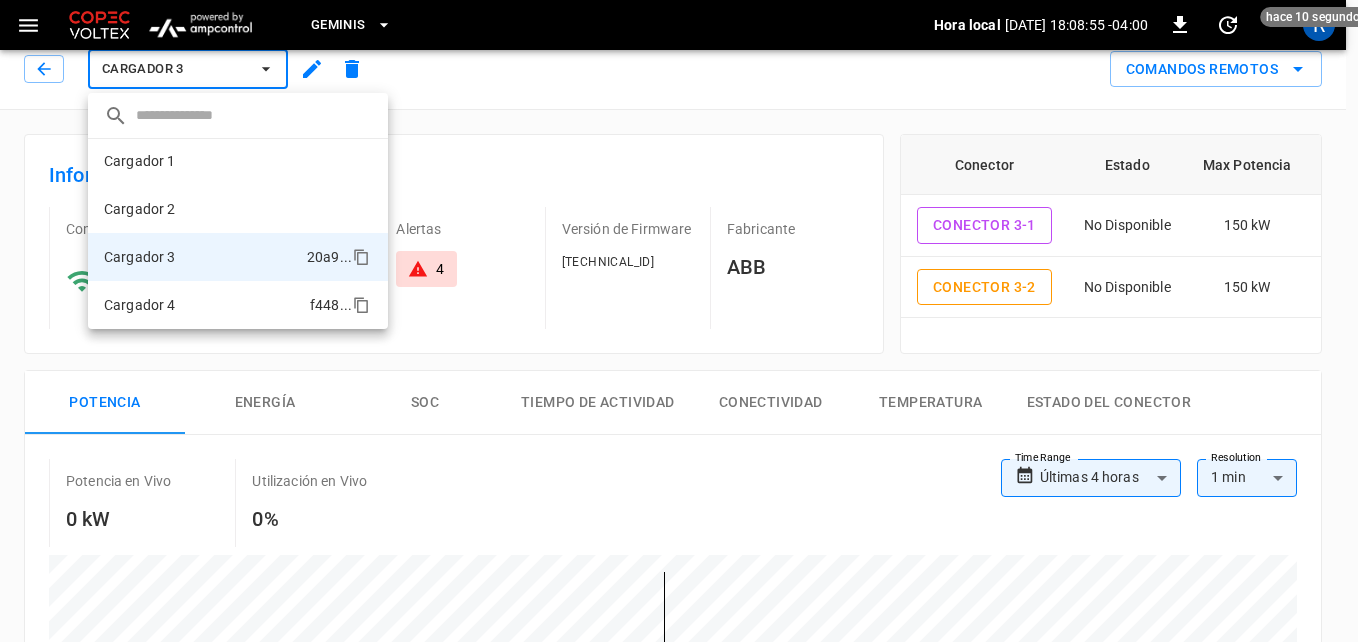 click on "Cargador 4 f448 ..." at bounding box center (238, 305) 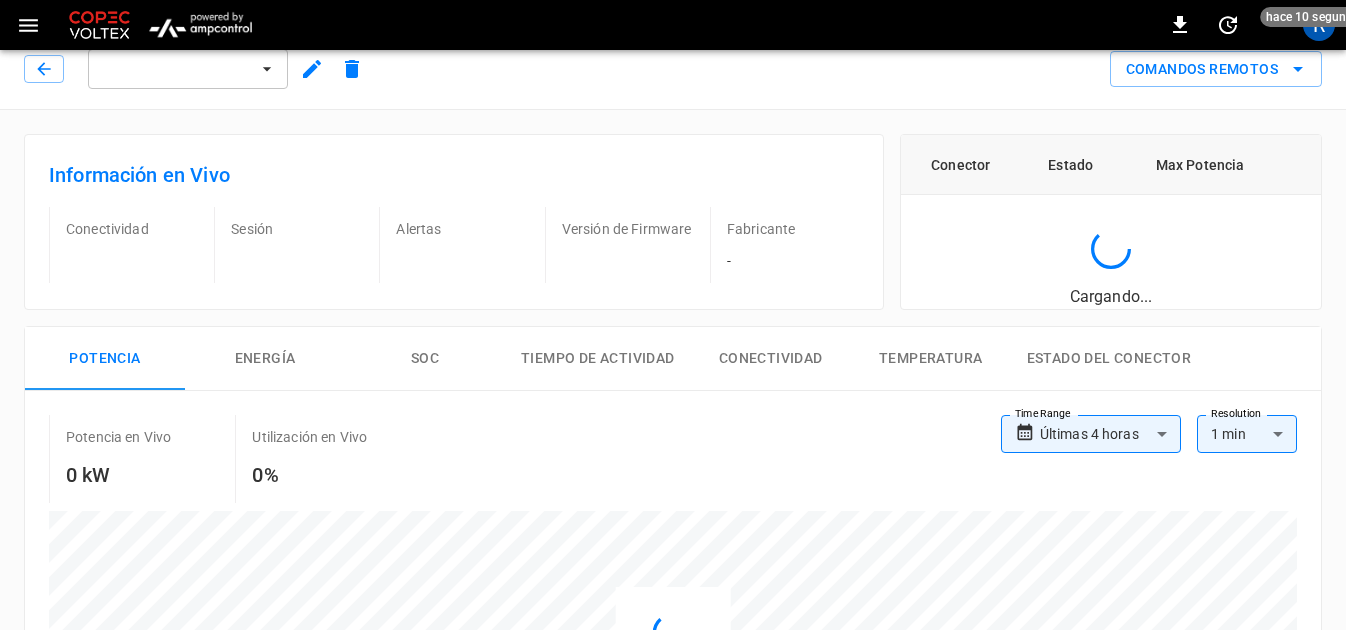 scroll, scrollTop: 0, scrollLeft: 0, axis: both 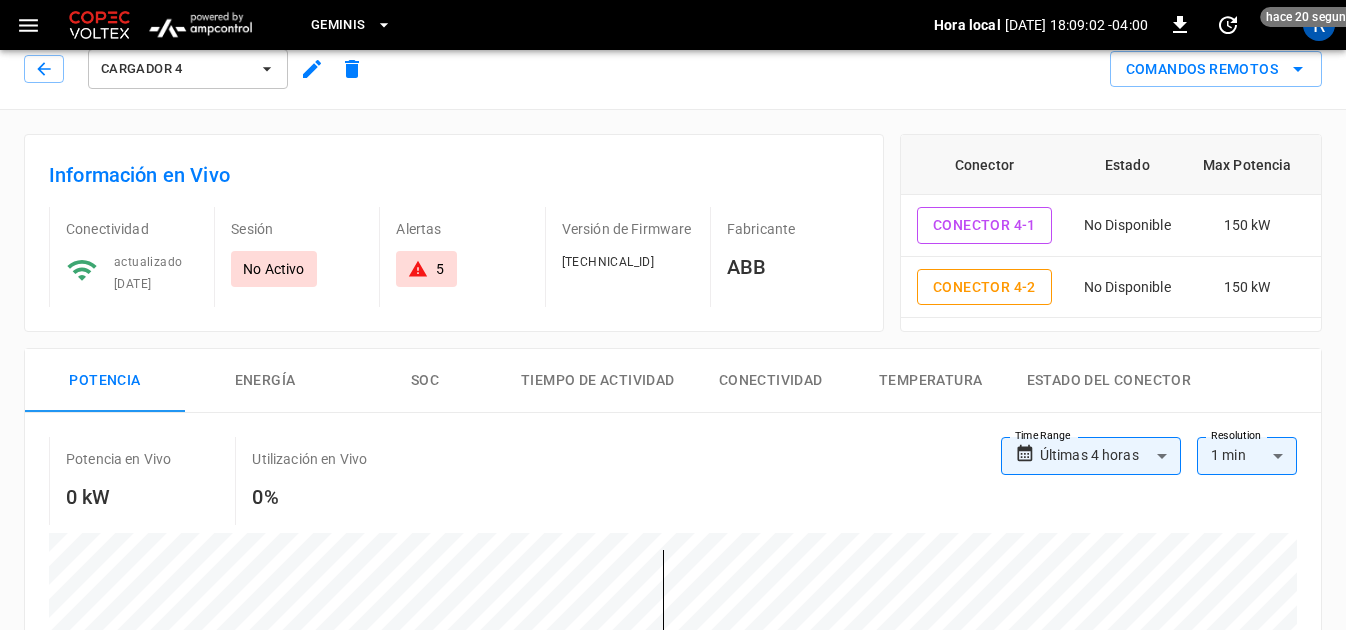 click on "**********" at bounding box center [673, 841] 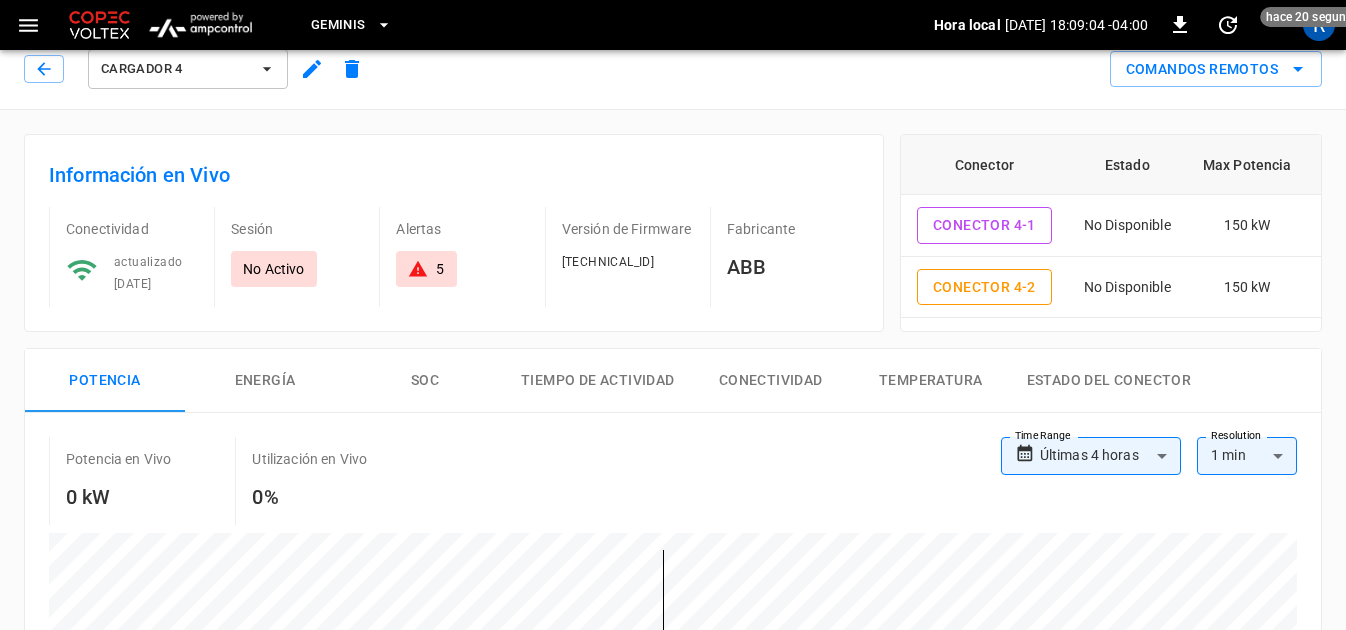 click on "**********" at bounding box center (673, 841) 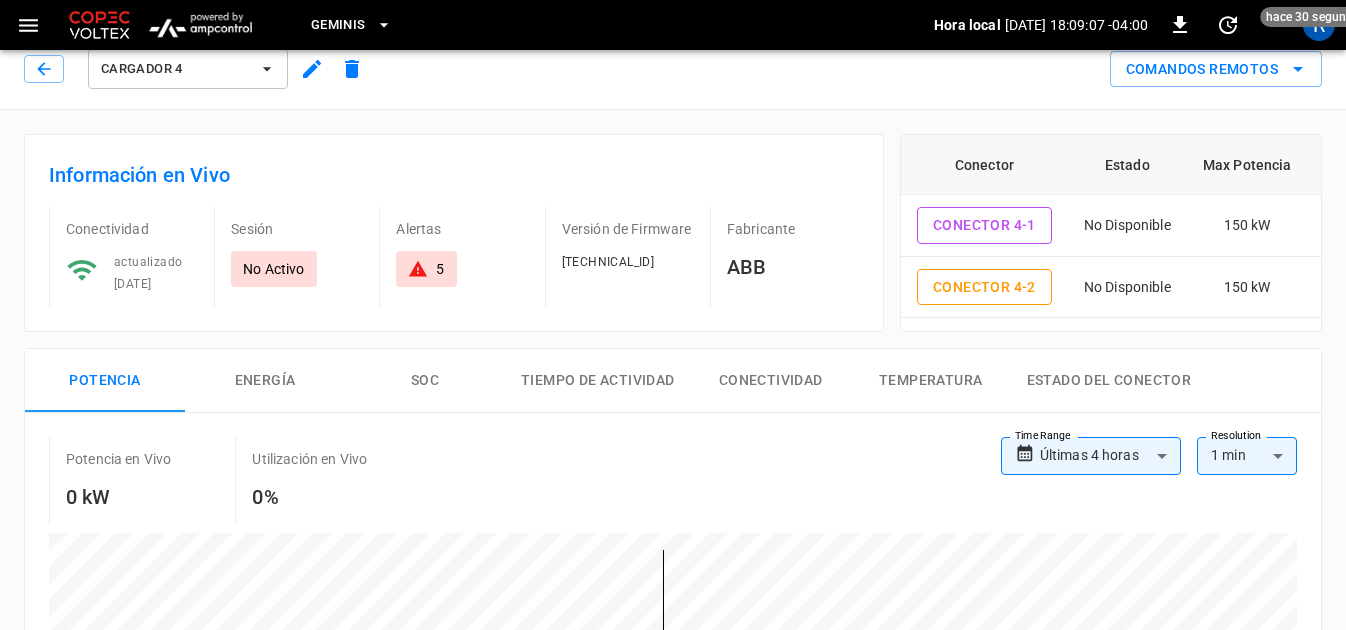 scroll, scrollTop: 572, scrollLeft: 0, axis: vertical 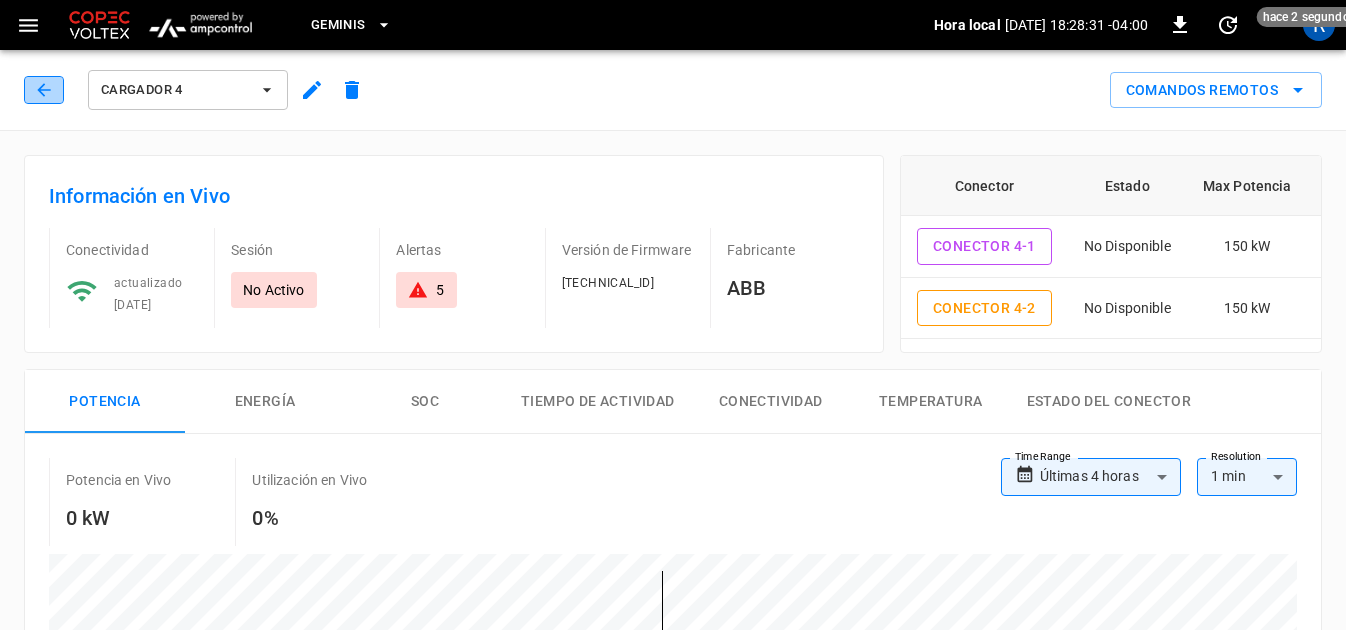 click 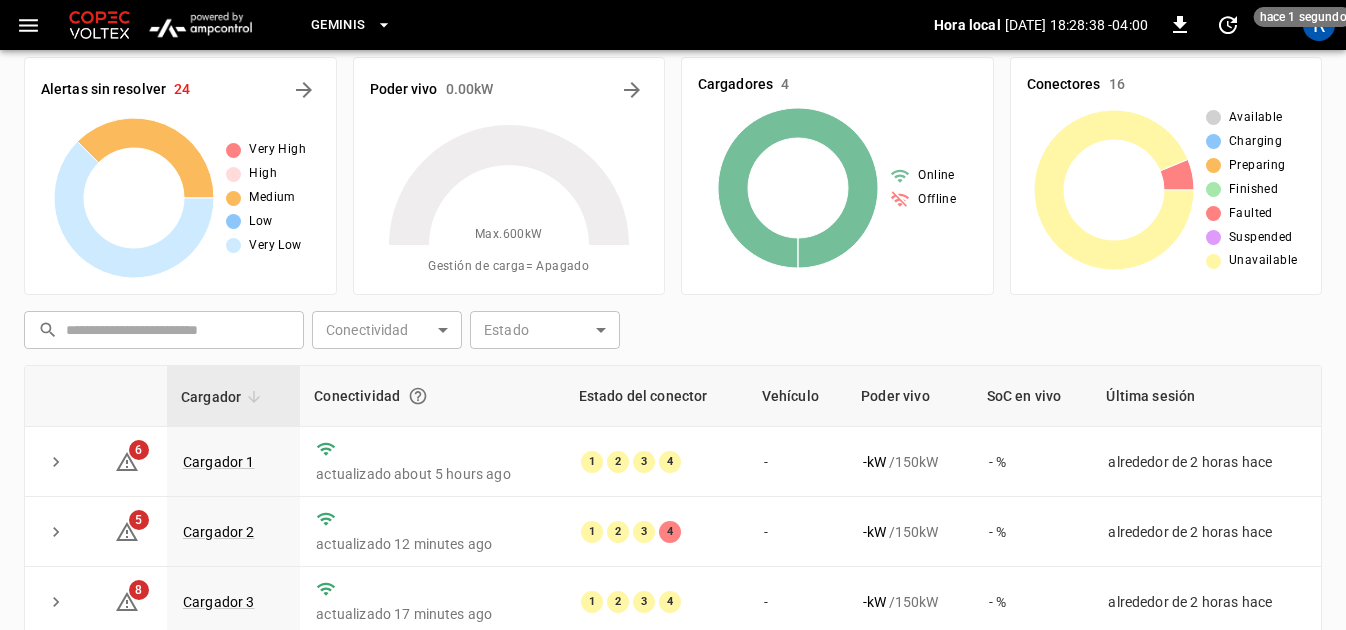 scroll, scrollTop: 0, scrollLeft: 0, axis: both 